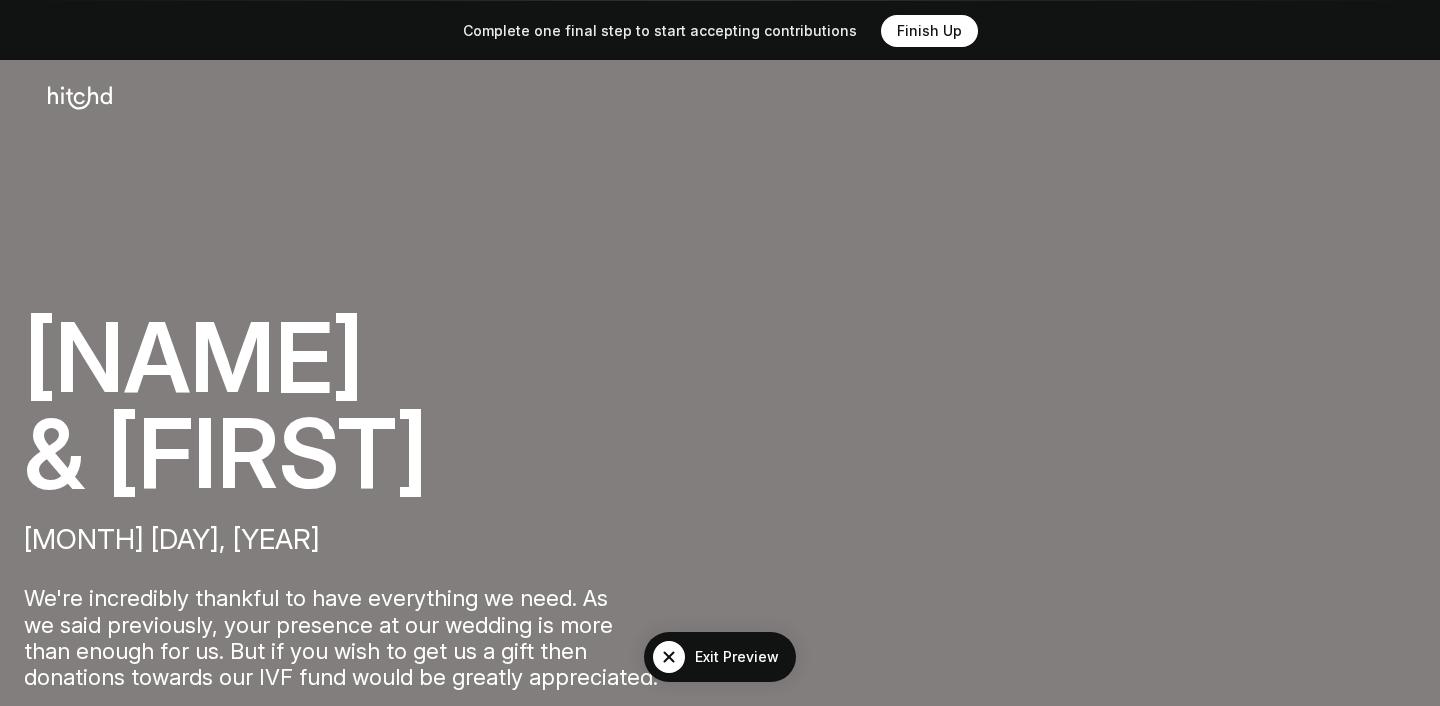 scroll, scrollTop: 0, scrollLeft: 0, axis: both 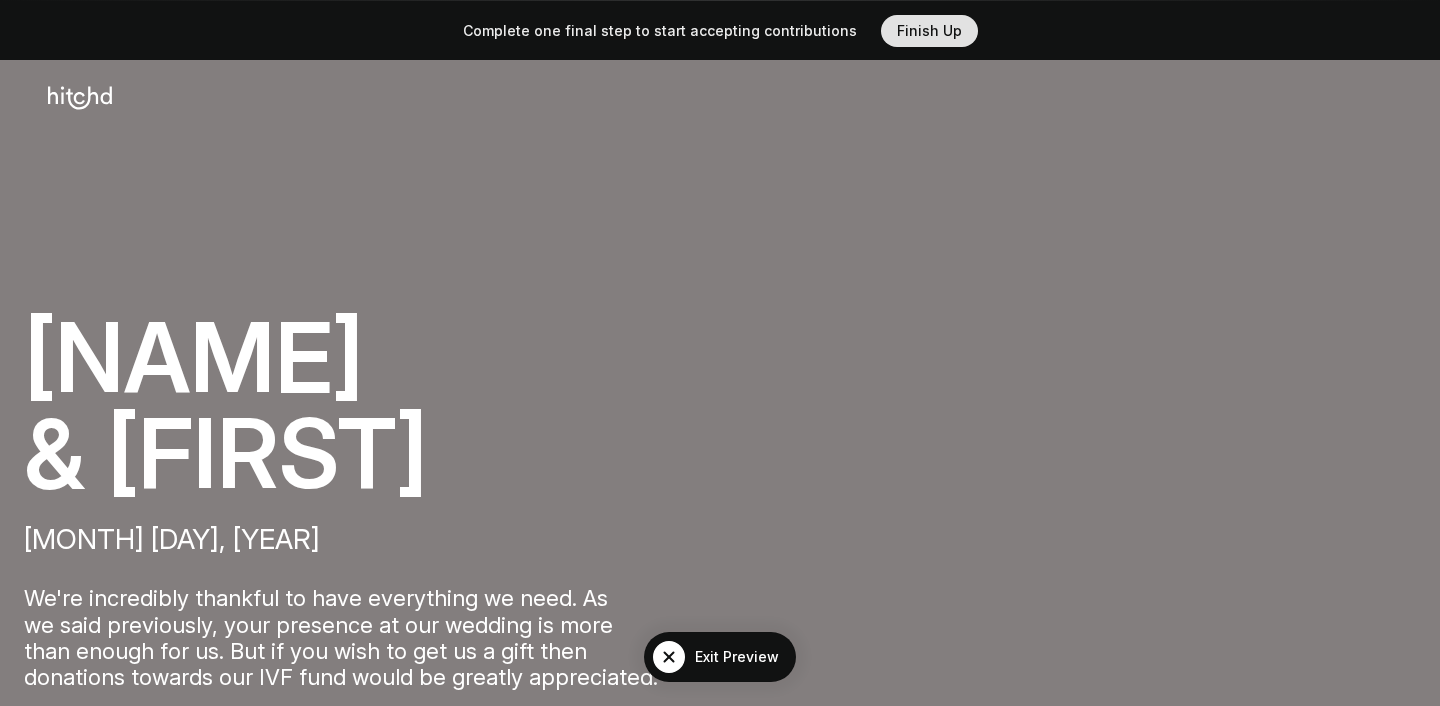 click on "Finish Up" at bounding box center (929, 31) 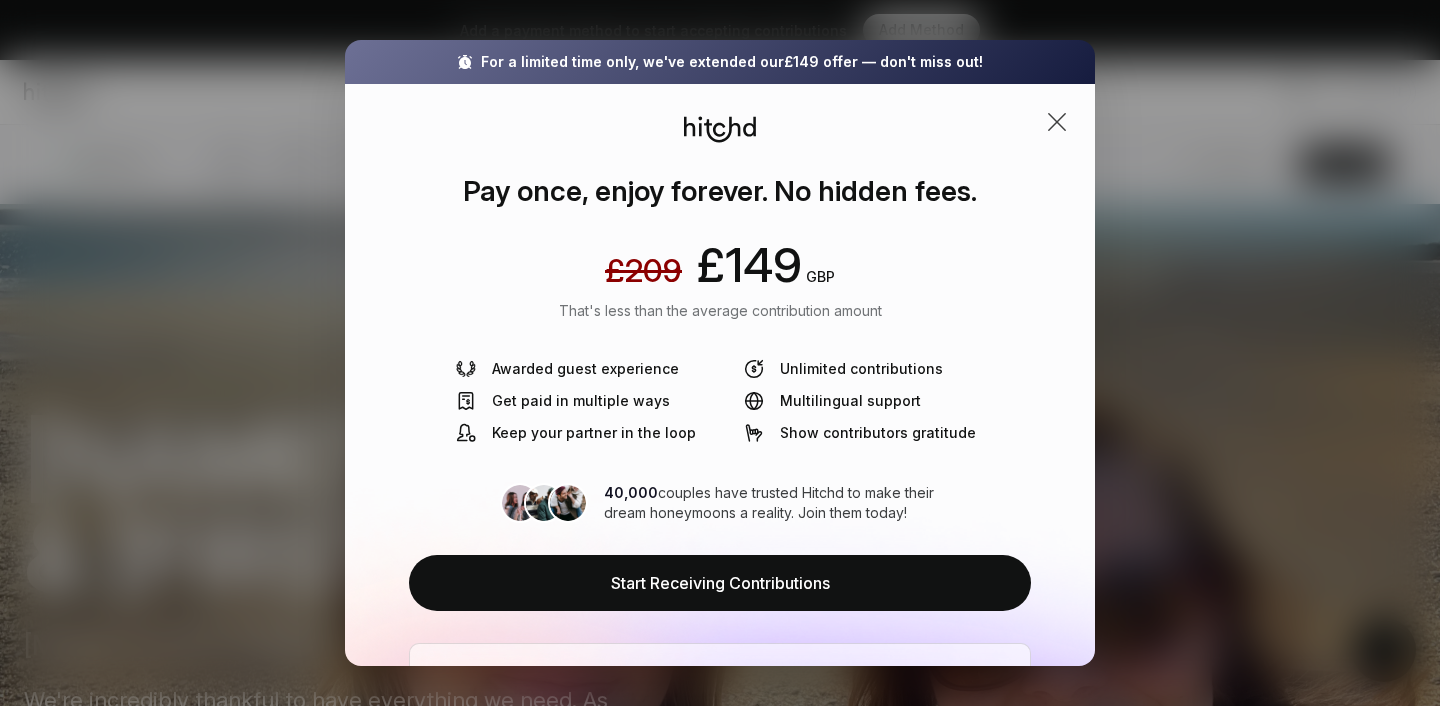 click at bounding box center (1057, 122) 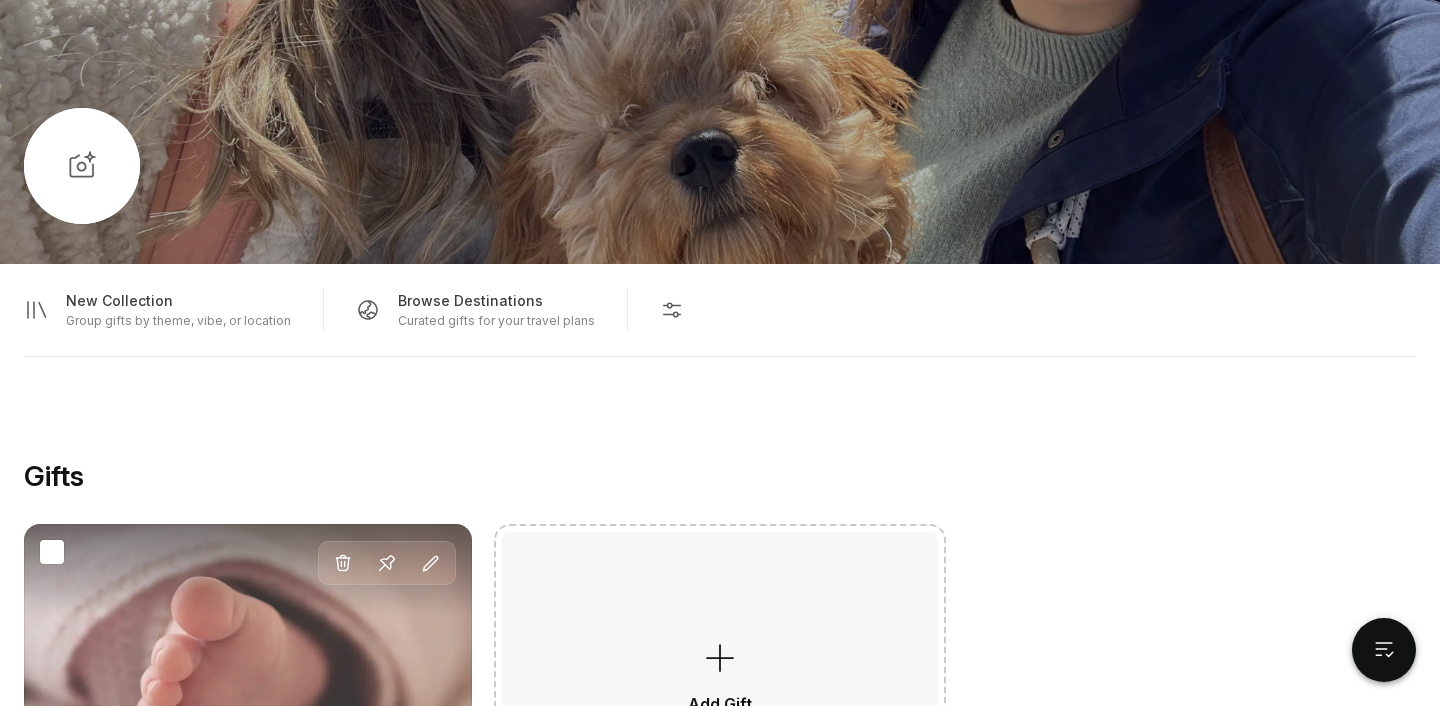 scroll, scrollTop: 824, scrollLeft: 0, axis: vertical 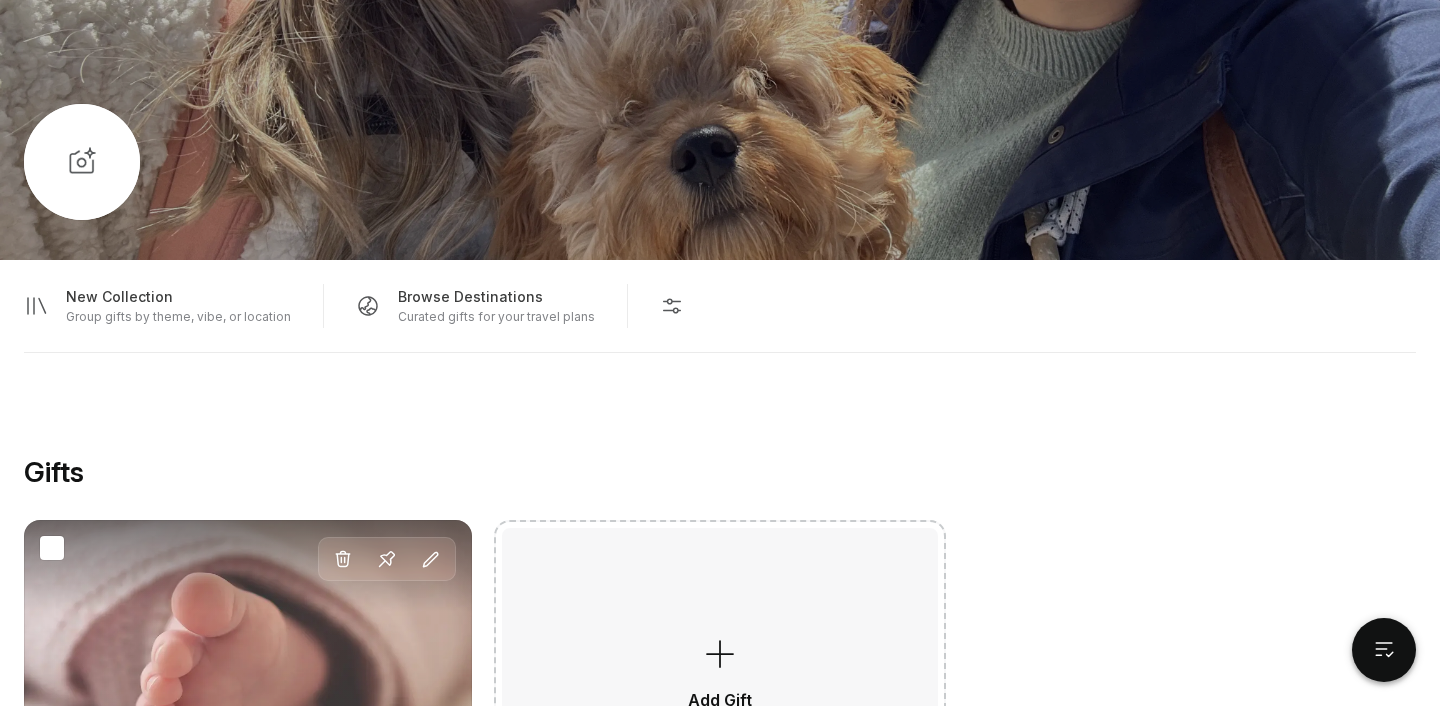 click on "Delete
Pin
Edit" at bounding box center [248, 669] 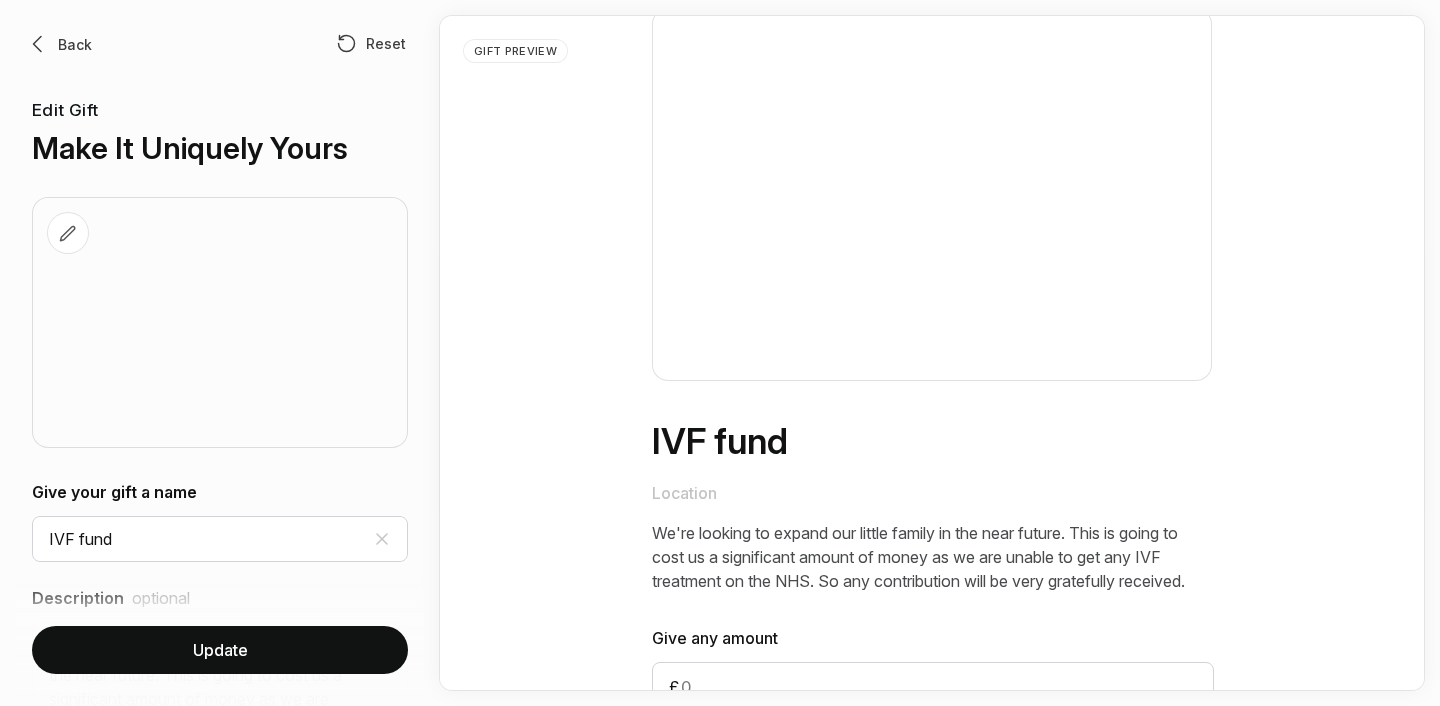 scroll, scrollTop: 134, scrollLeft: 0, axis: vertical 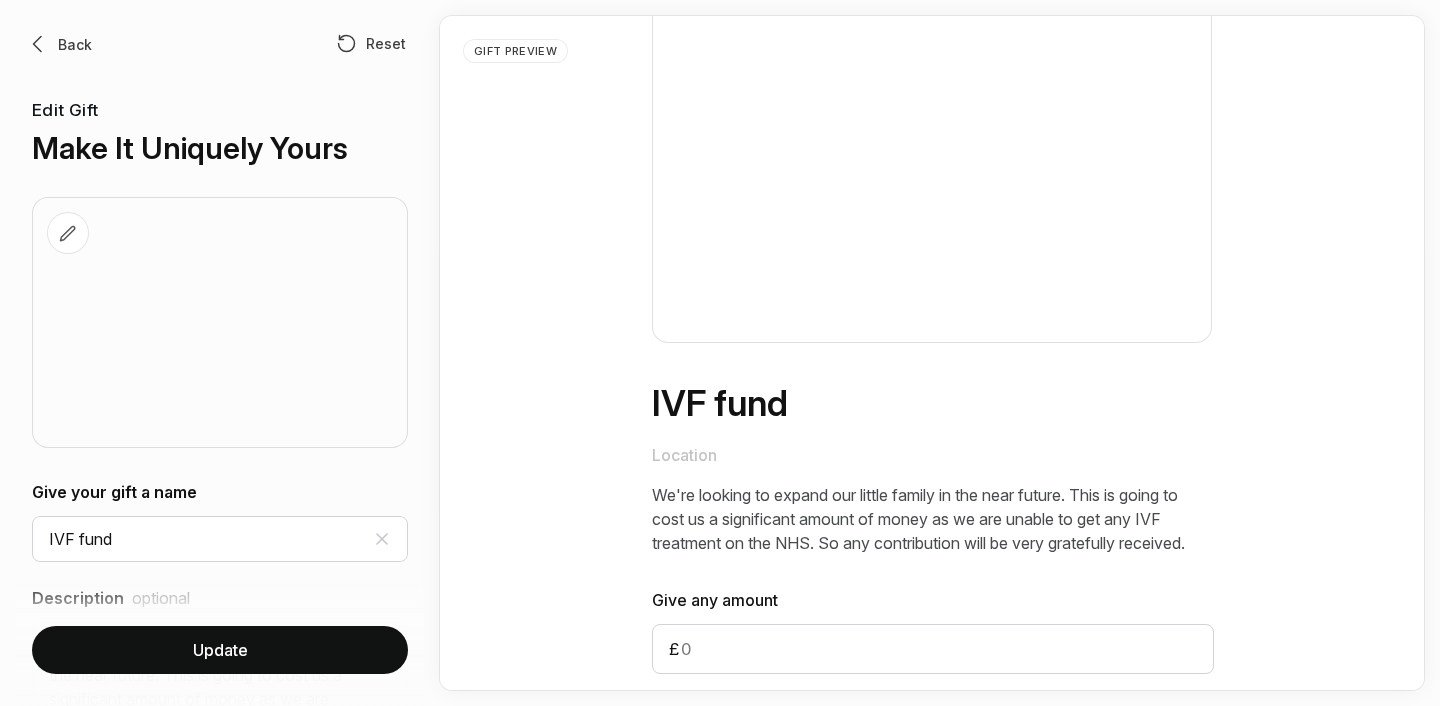 click on "Back
Reset
Edit Gift
Make It Uniquely Yours" at bounding box center [220, 240] 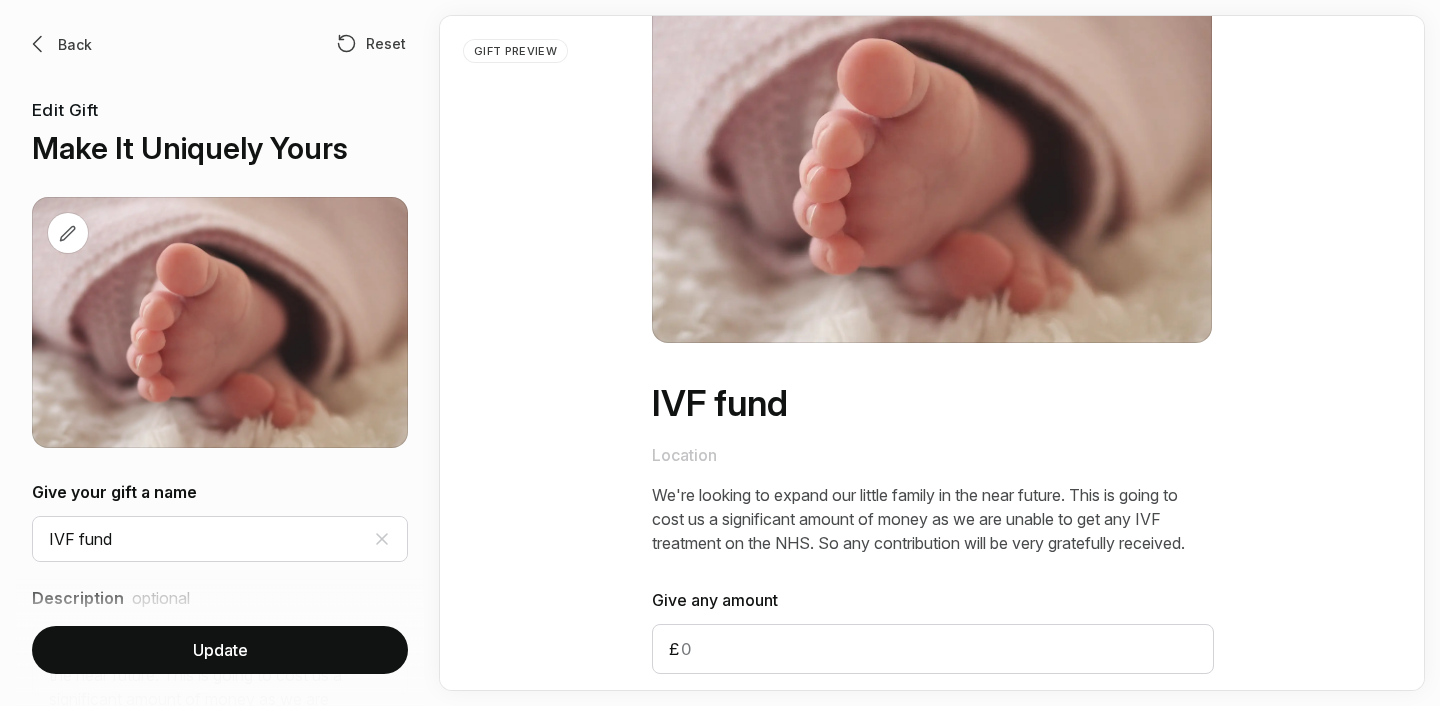 click on "Back" at bounding box center [75, 44] 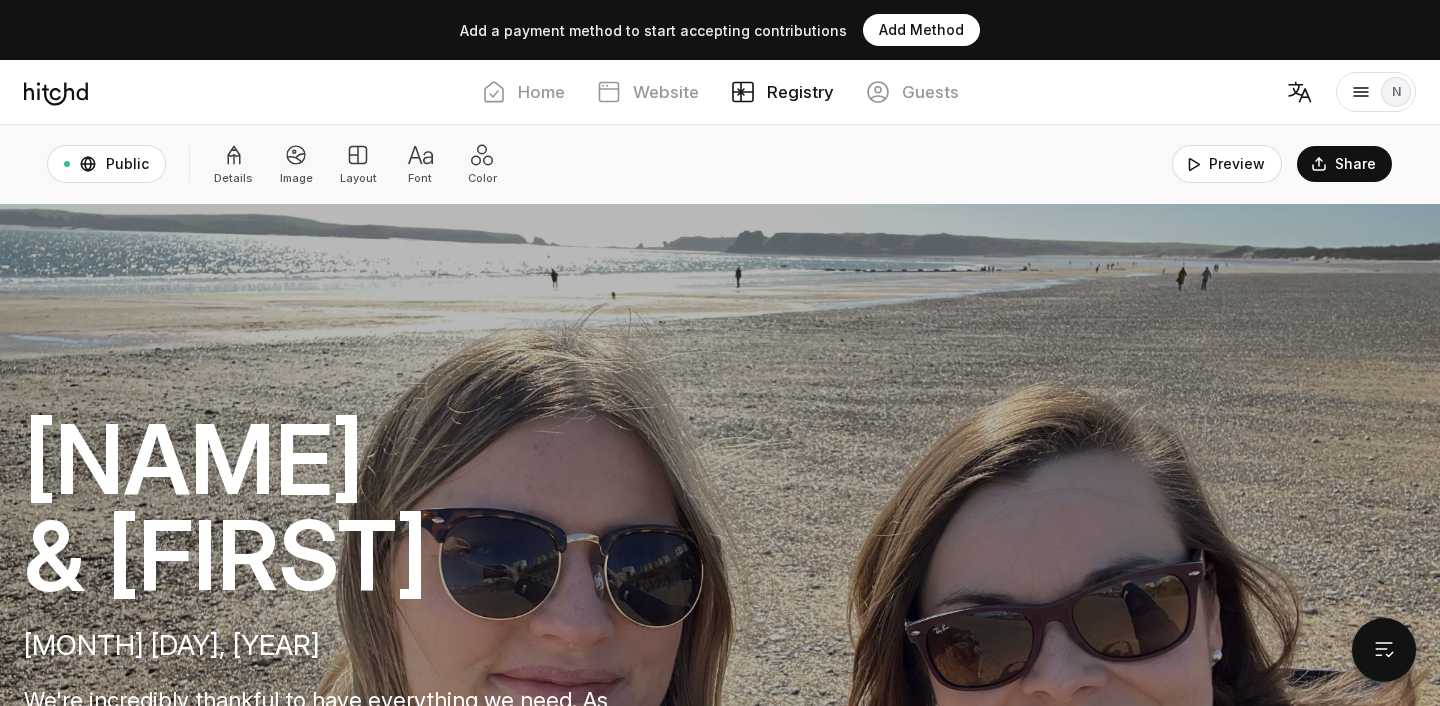 click on "Add Method" at bounding box center [921, 30] 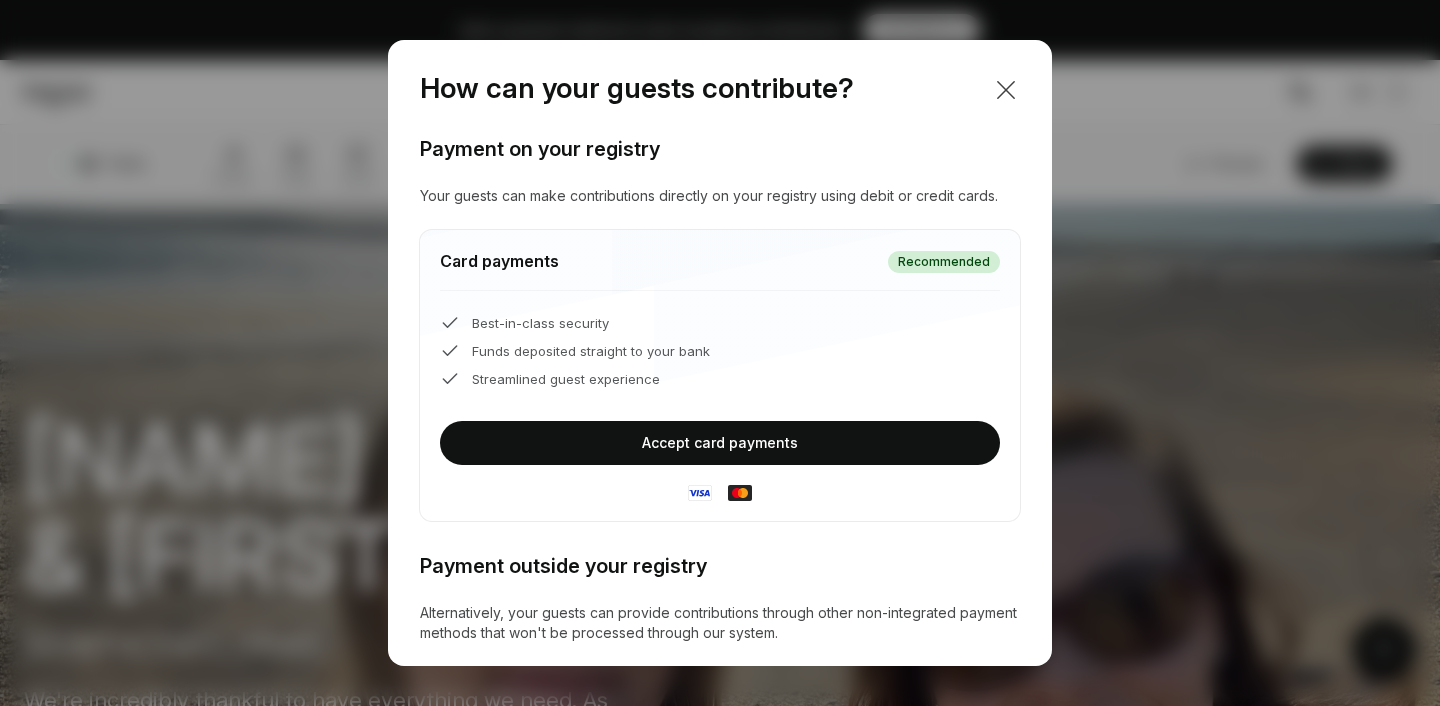 click at bounding box center (1006, 90) 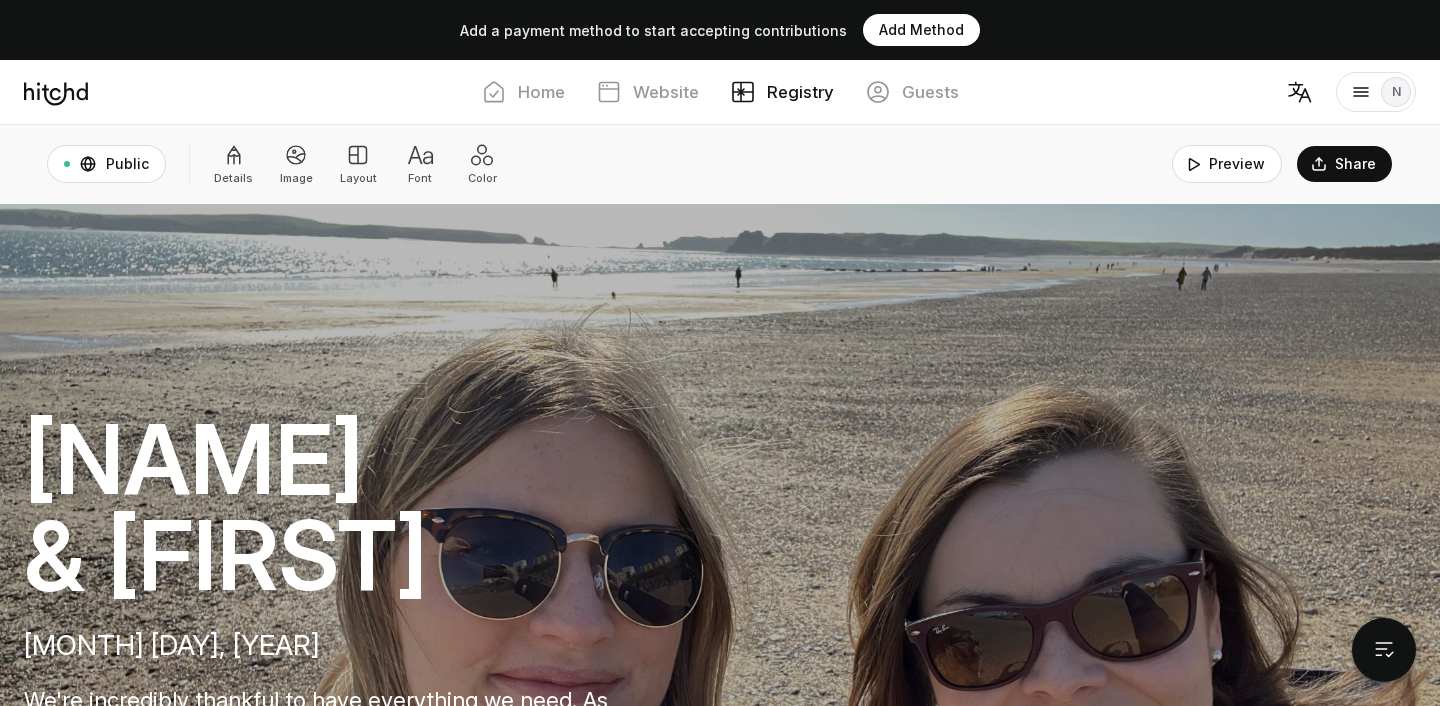 click on "Add Method" at bounding box center [921, 30] 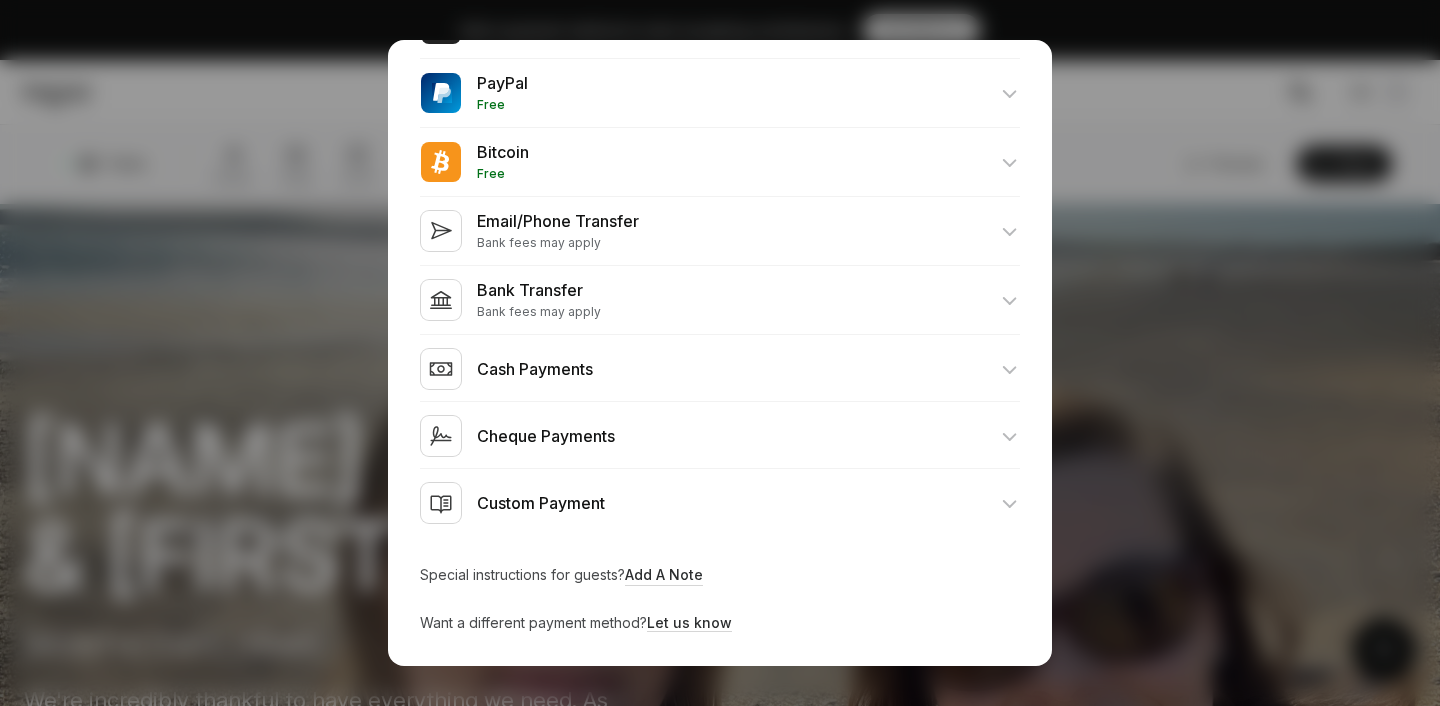 scroll, scrollTop: 0, scrollLeft: 0, axis: both 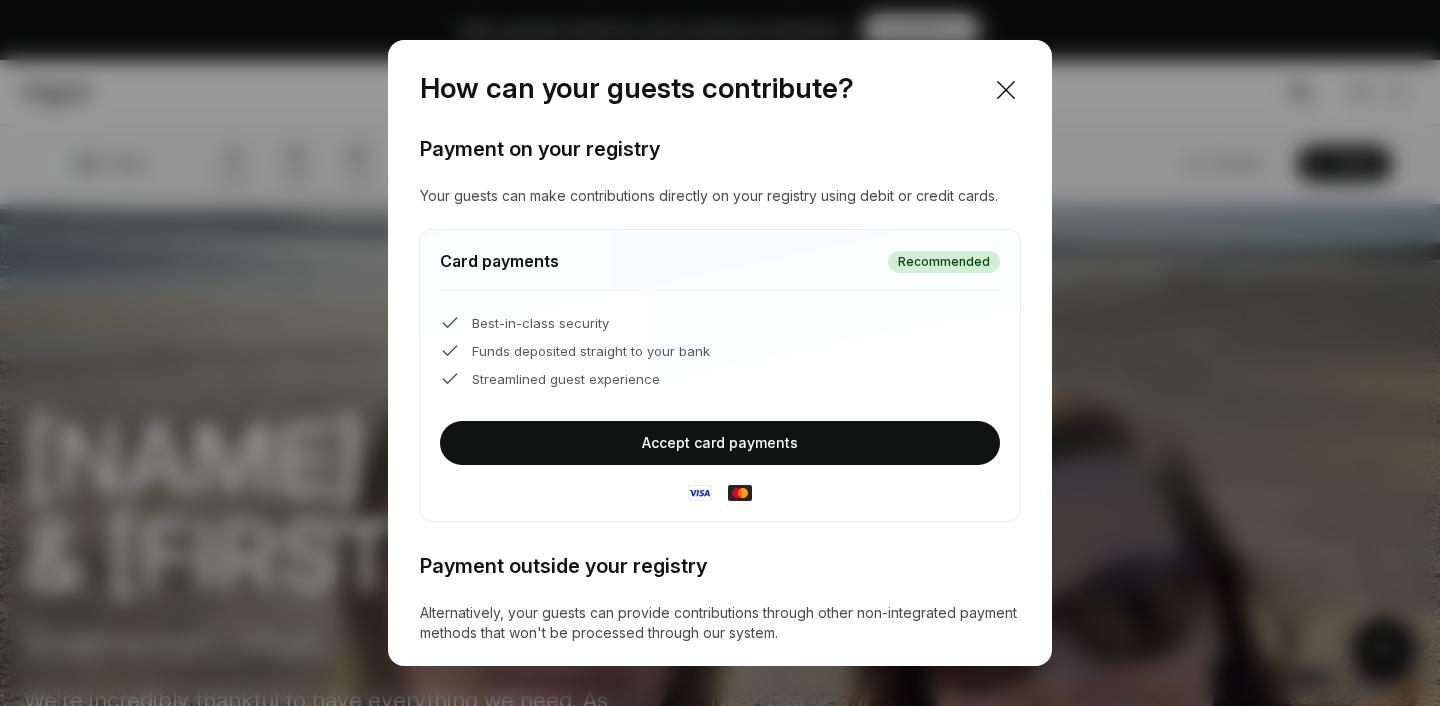 click on "Accept card payments" at bounding box center (720, 443) 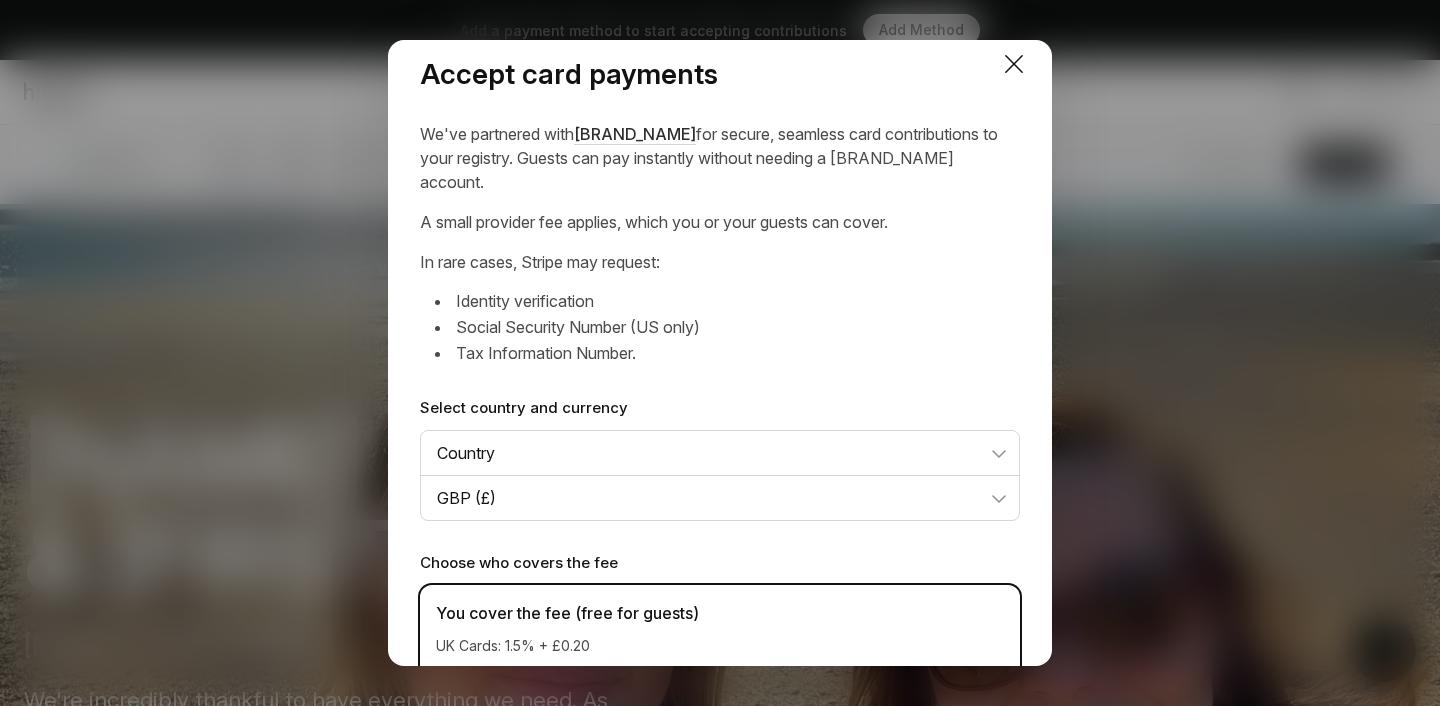 scroll, scrollTop: 0, scrollLeft: 0, axis: both 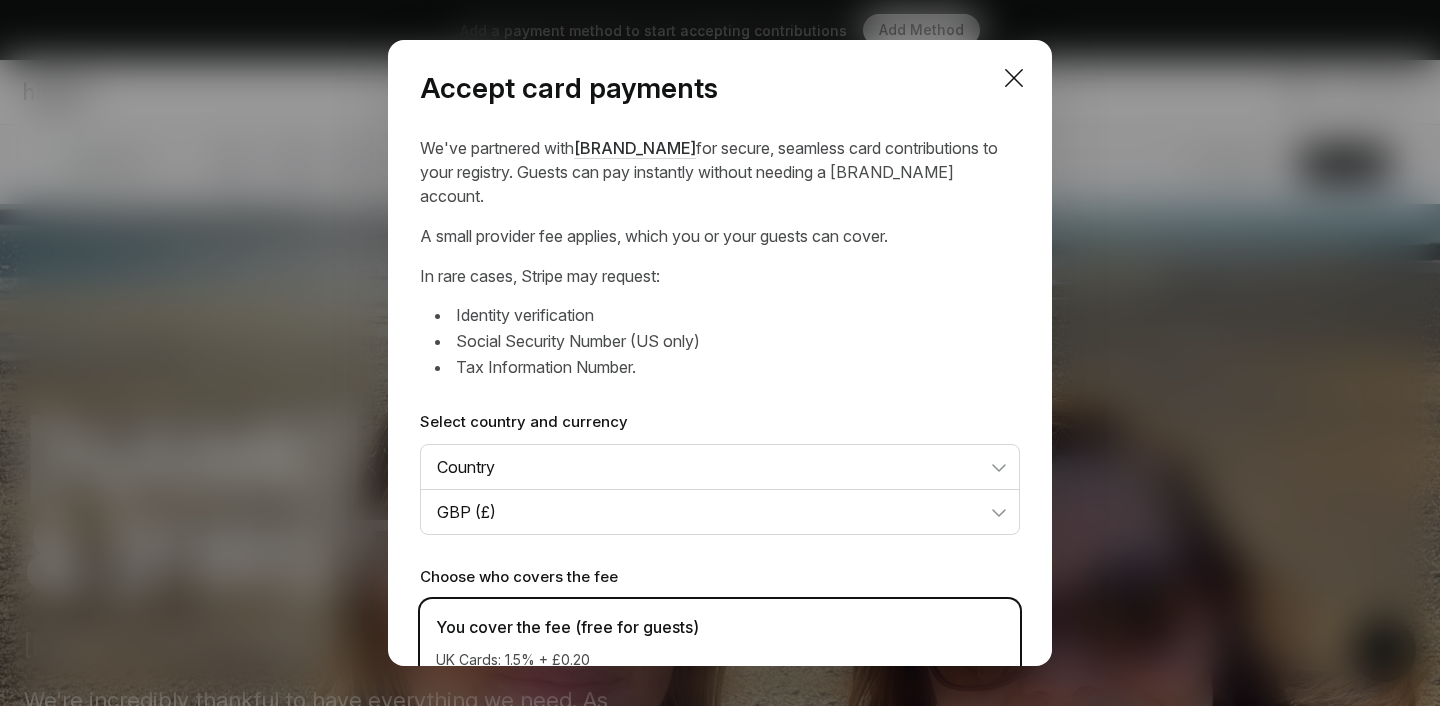 click at bounding box center (1014, 78) 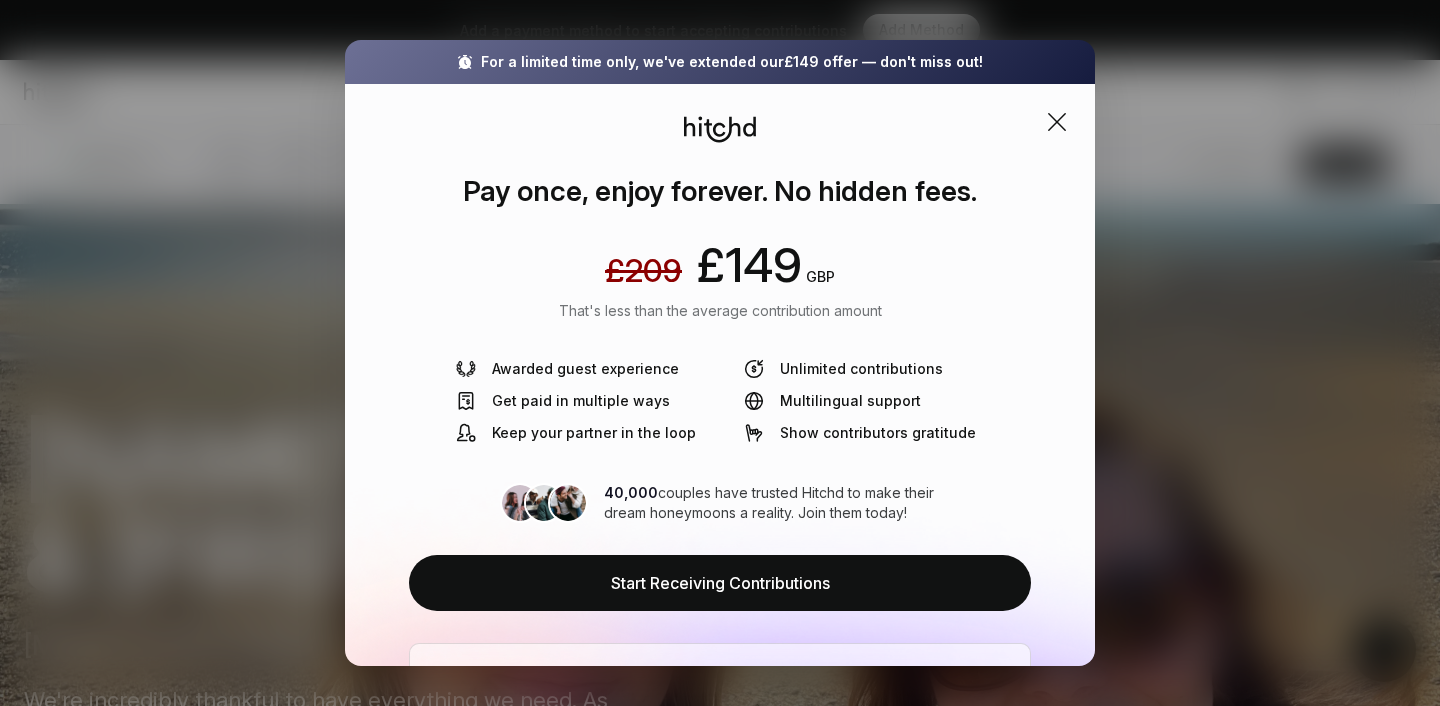 scroll, scrollTop: 53, scrollLeft: 0, axis: vertical 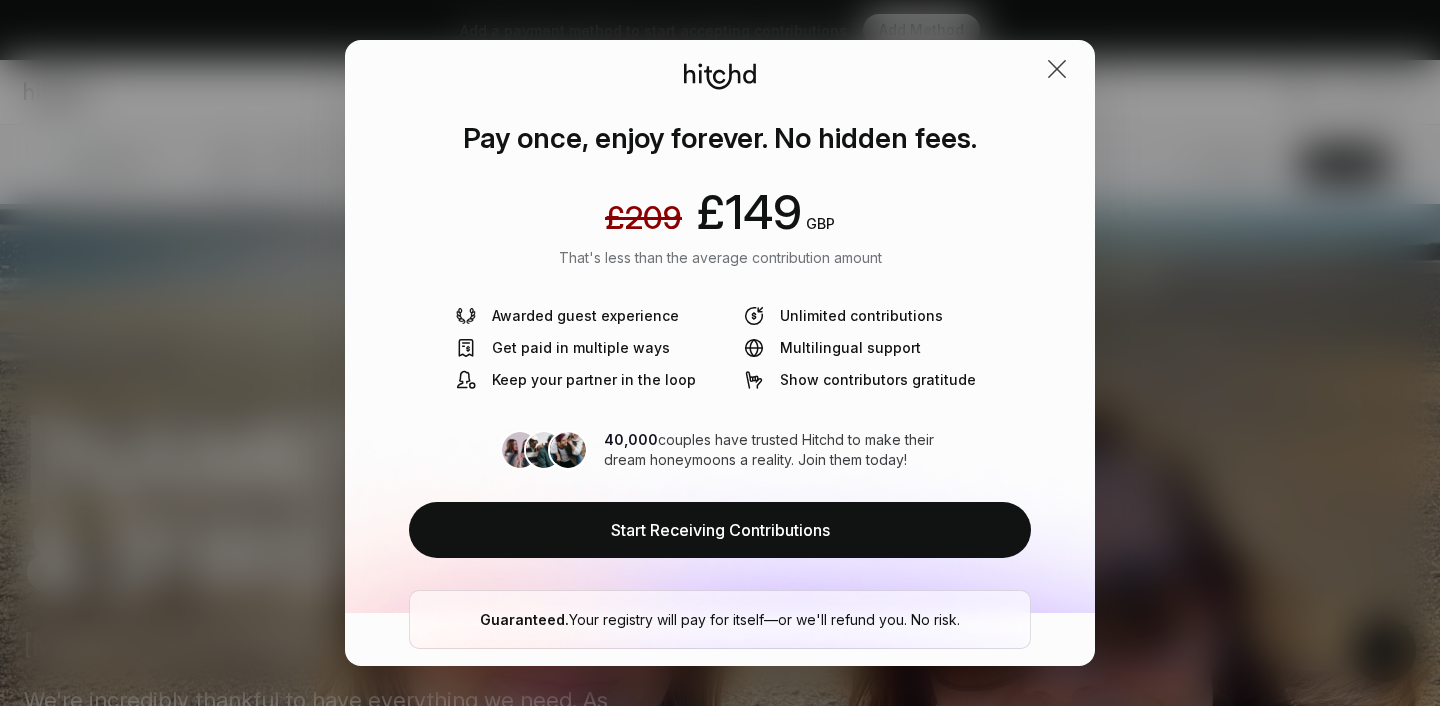 click at bounding box center (1057, 69) 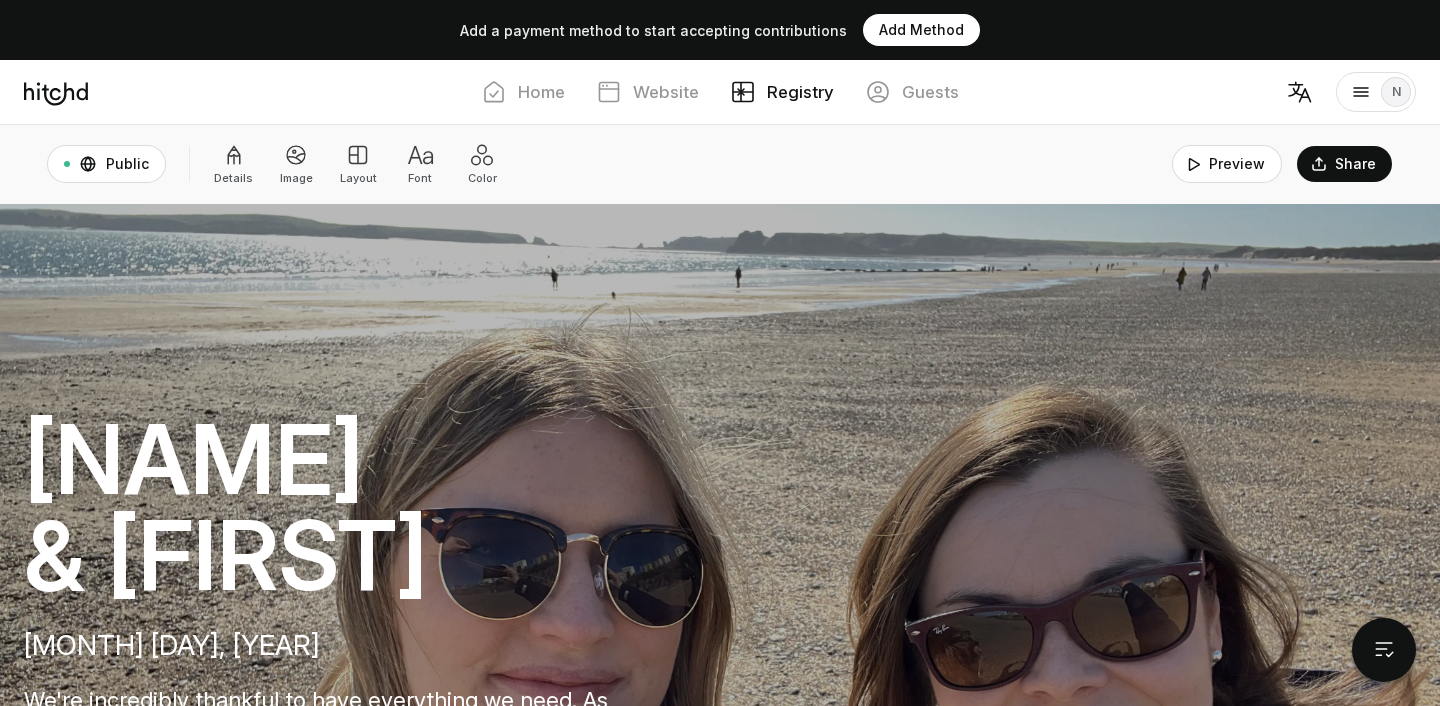 click on "Add Method" at bounding box center [921, 30] 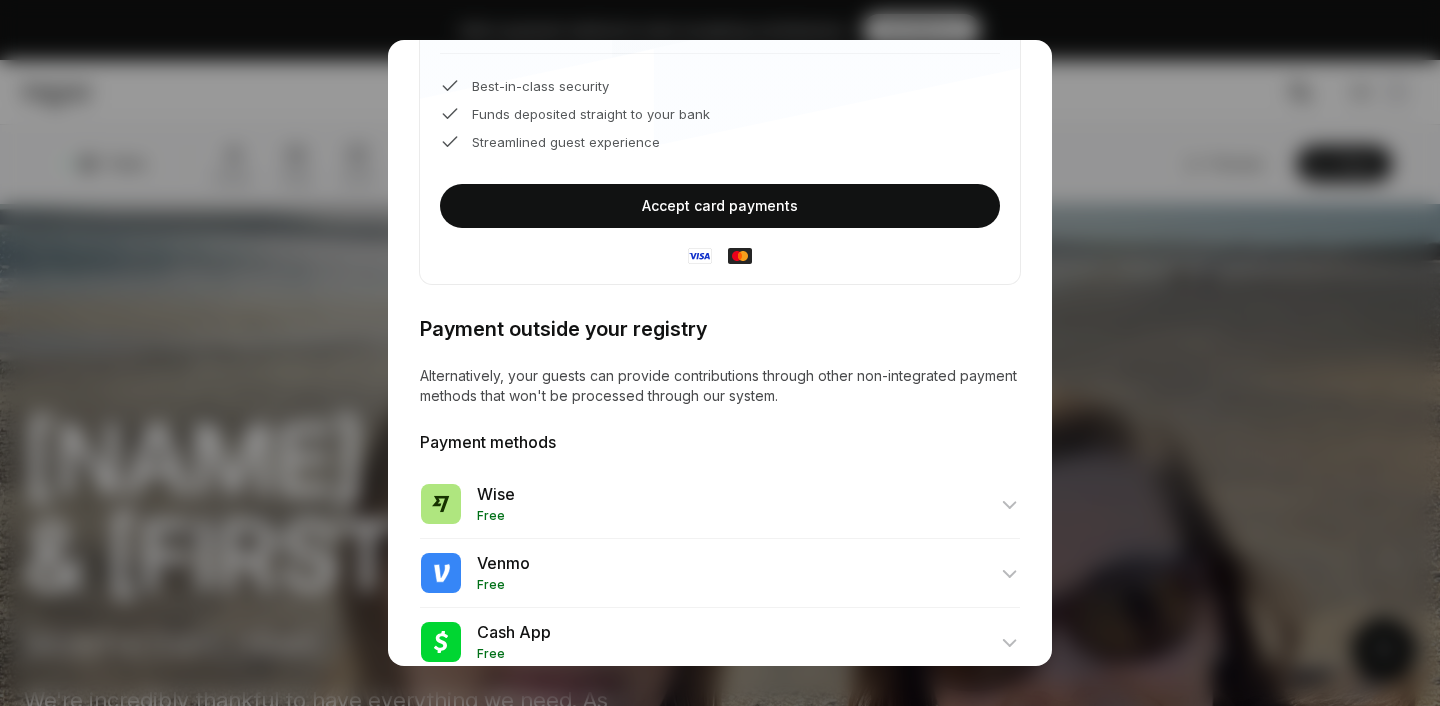 scroll, scrollTop: 199, scrollLeft: 0, axis: vertical 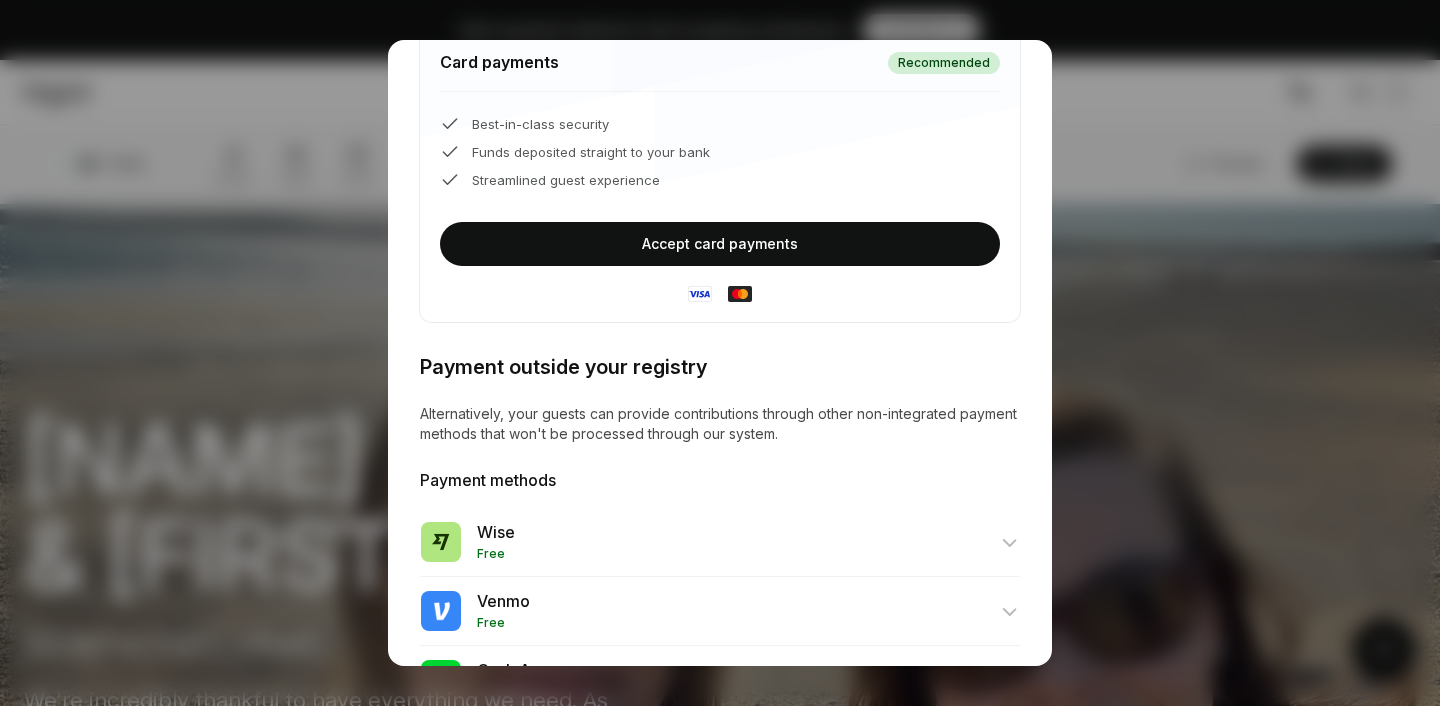 click on "Accept card payments" at bounding box center (720, 244) 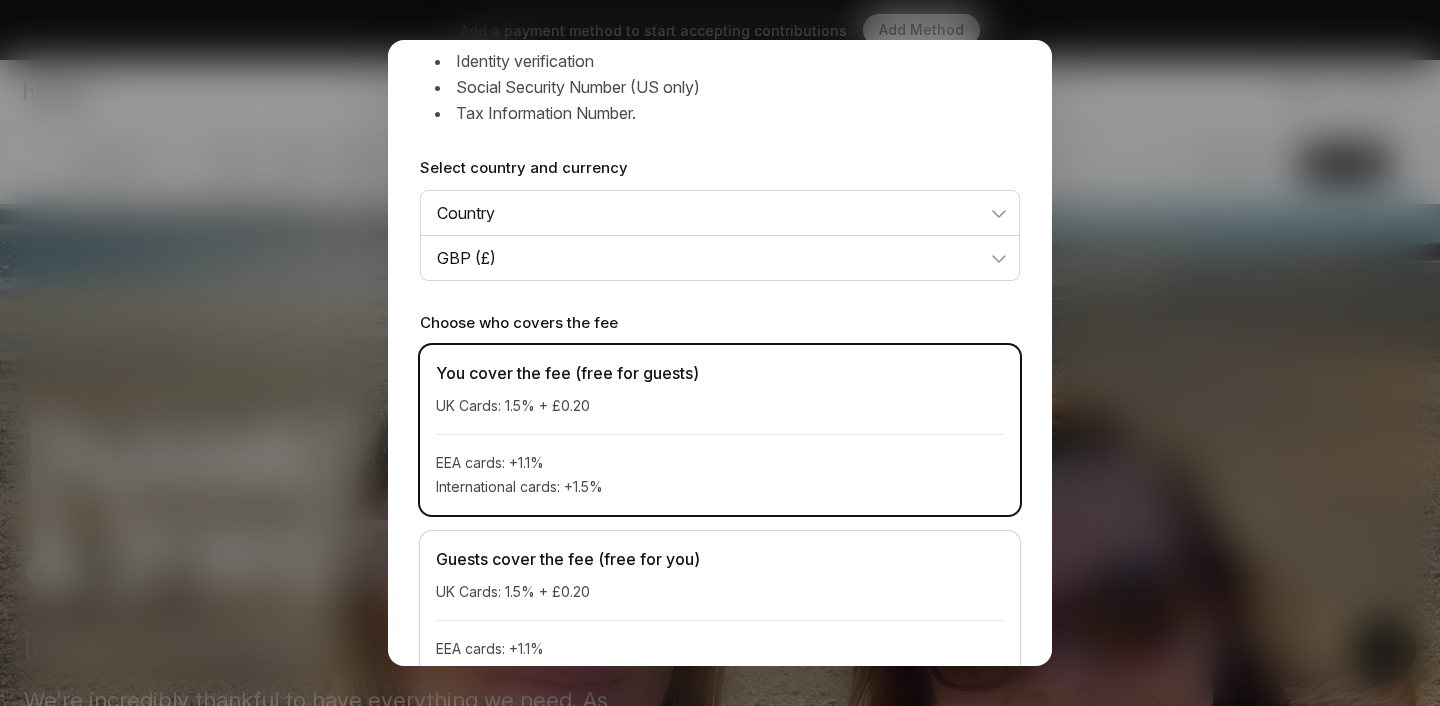 scroll, scrollTop: 377, scrollLeft: 0, axis: vertical 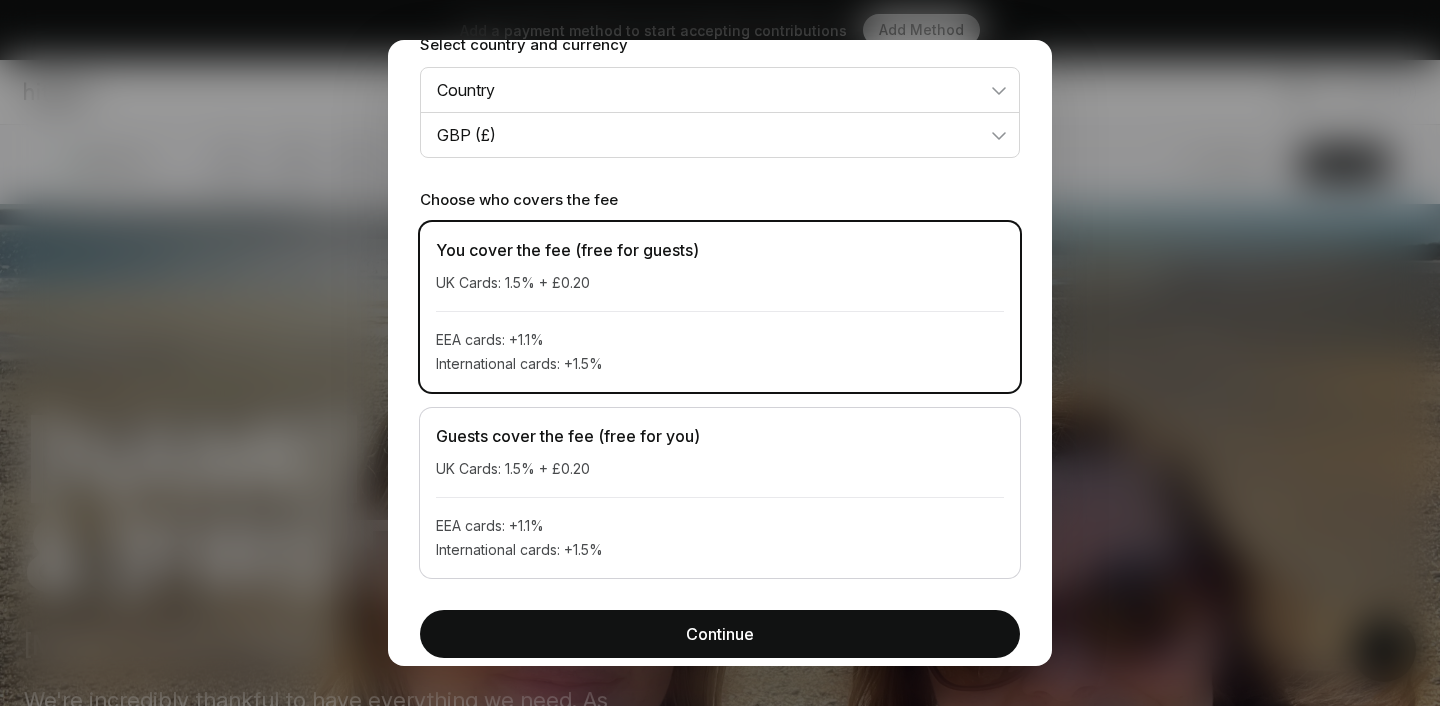 click at bounding box center (720, 353) 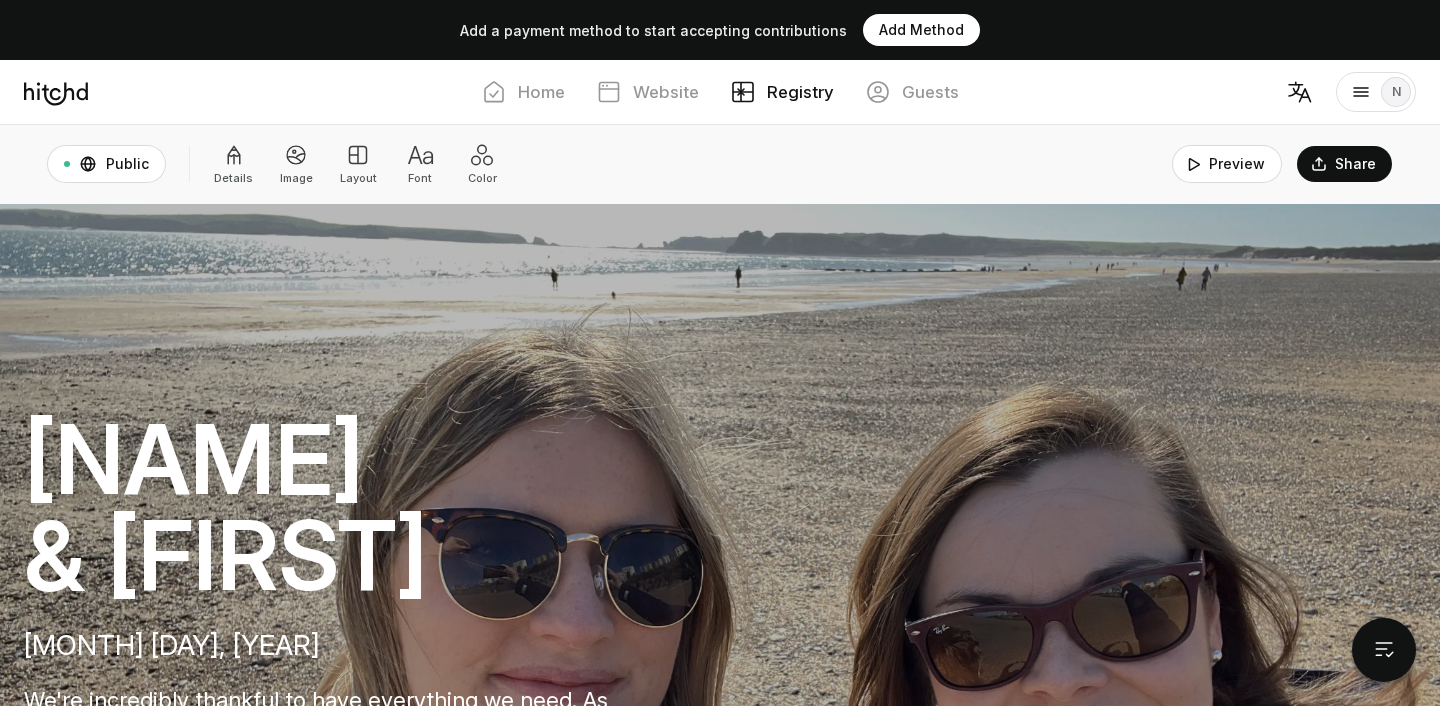 click on "Add Method" at bounding box center (921, 30) 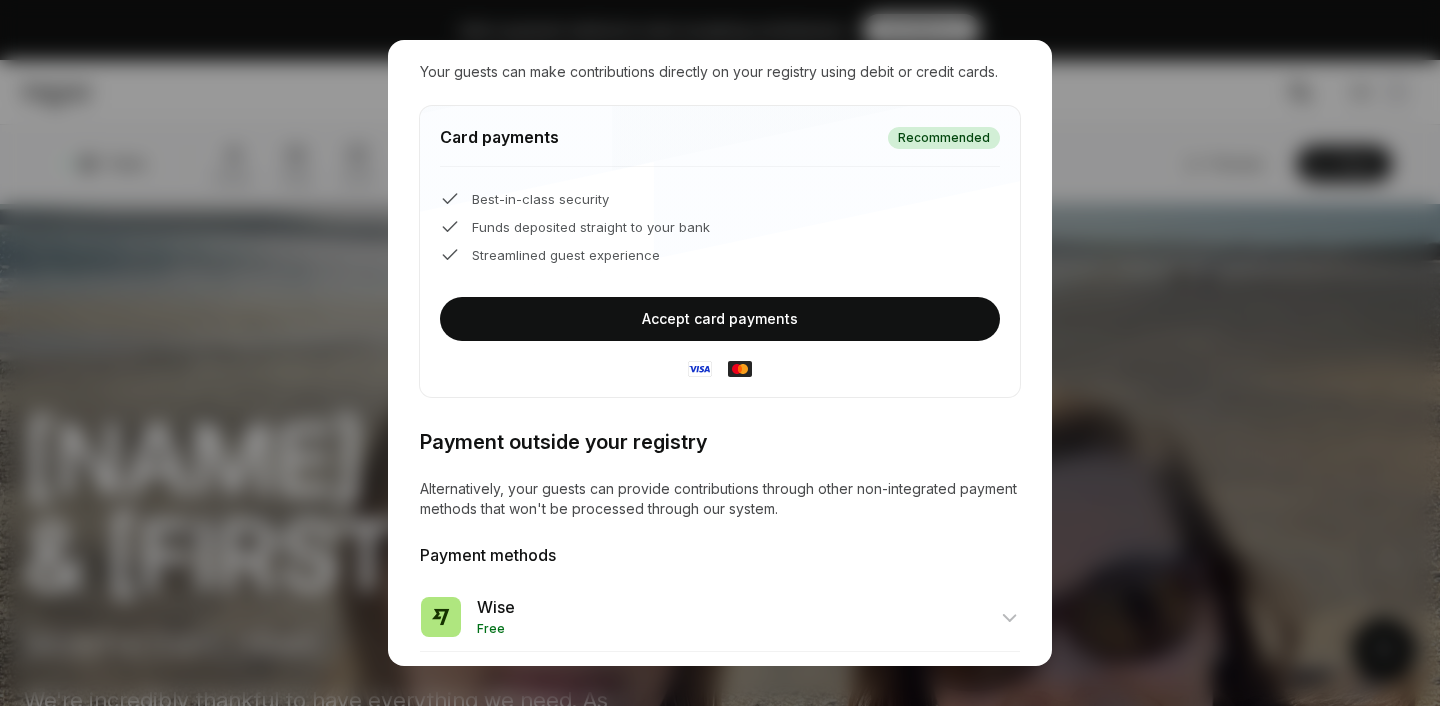 scroll, scrollTop: 123, scrollLeft: 0, axis: vertical 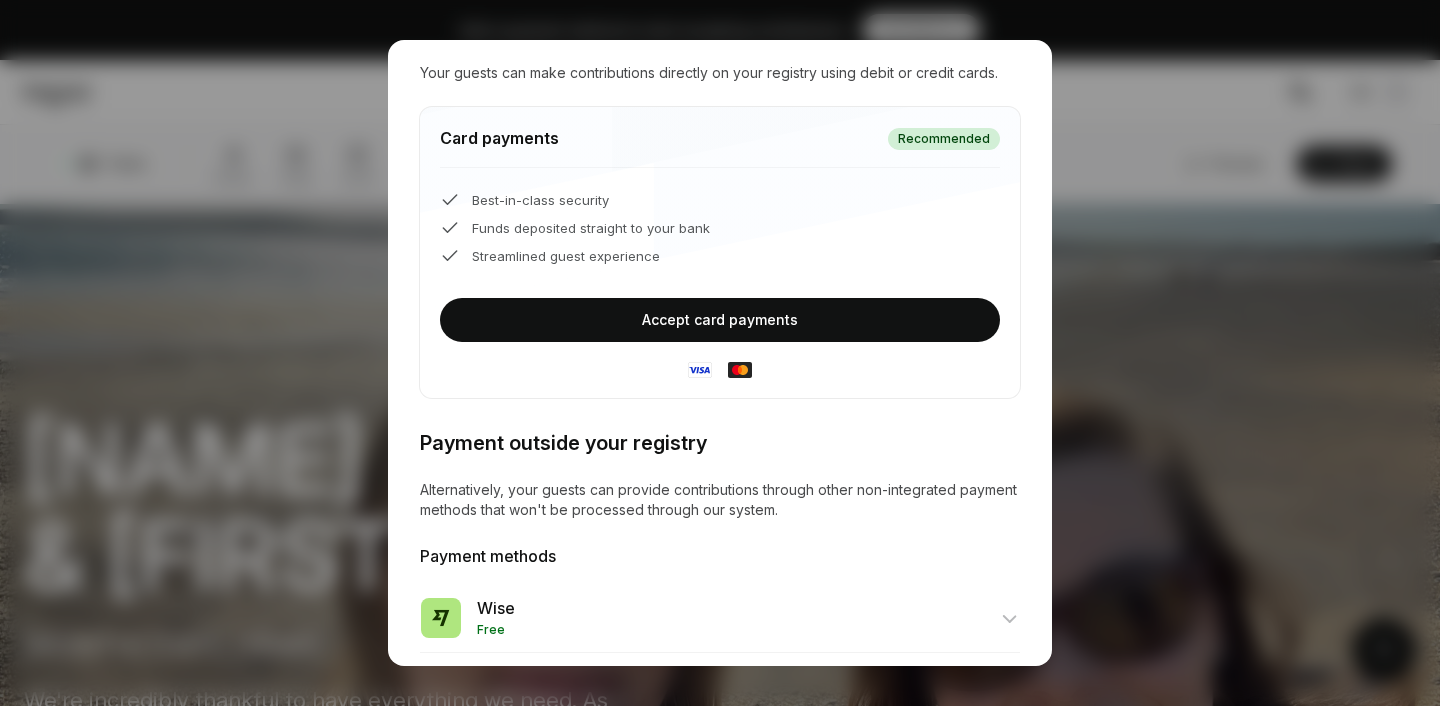 click on "Accept card payments" at bounding box center [720, 320] 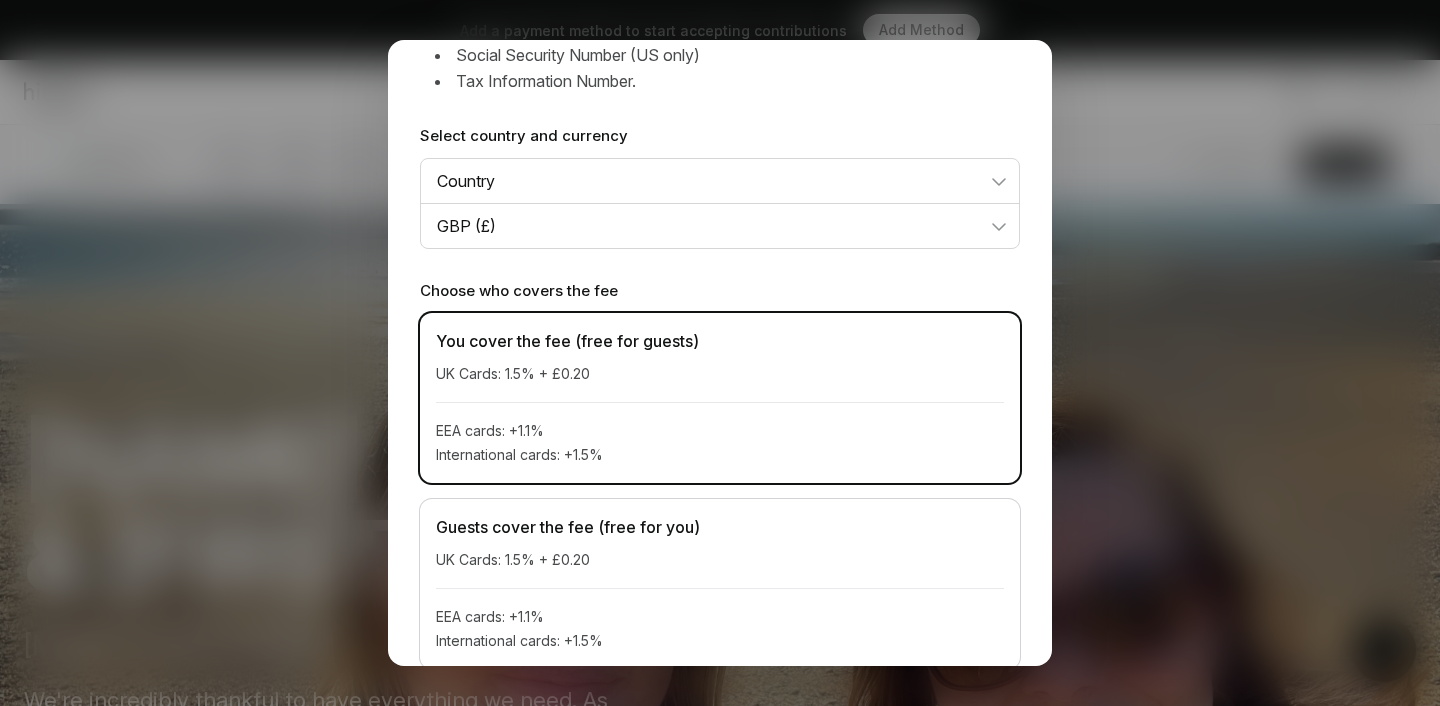 scroll, scrollTop: 377, scrollLeft: 0, axis: vertical 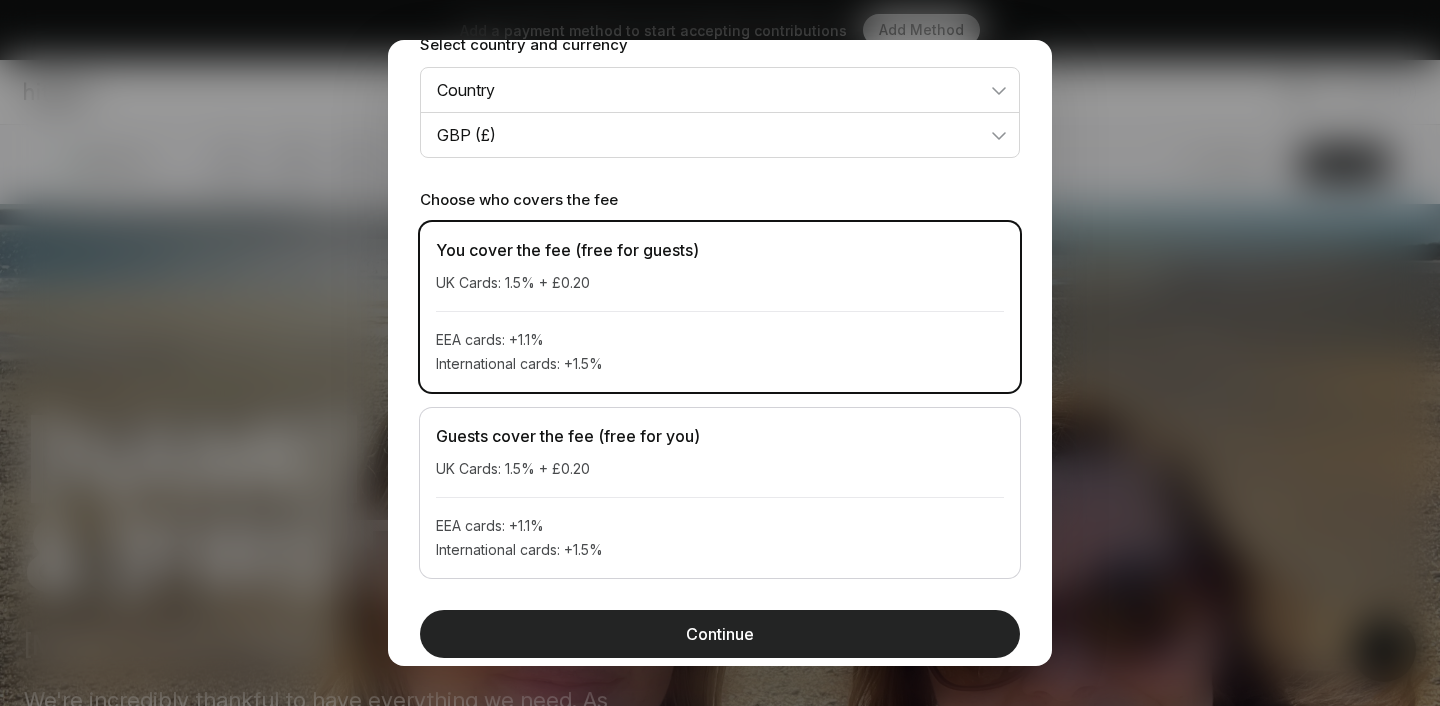 click on "Continue" at bounding box center [720, 634] 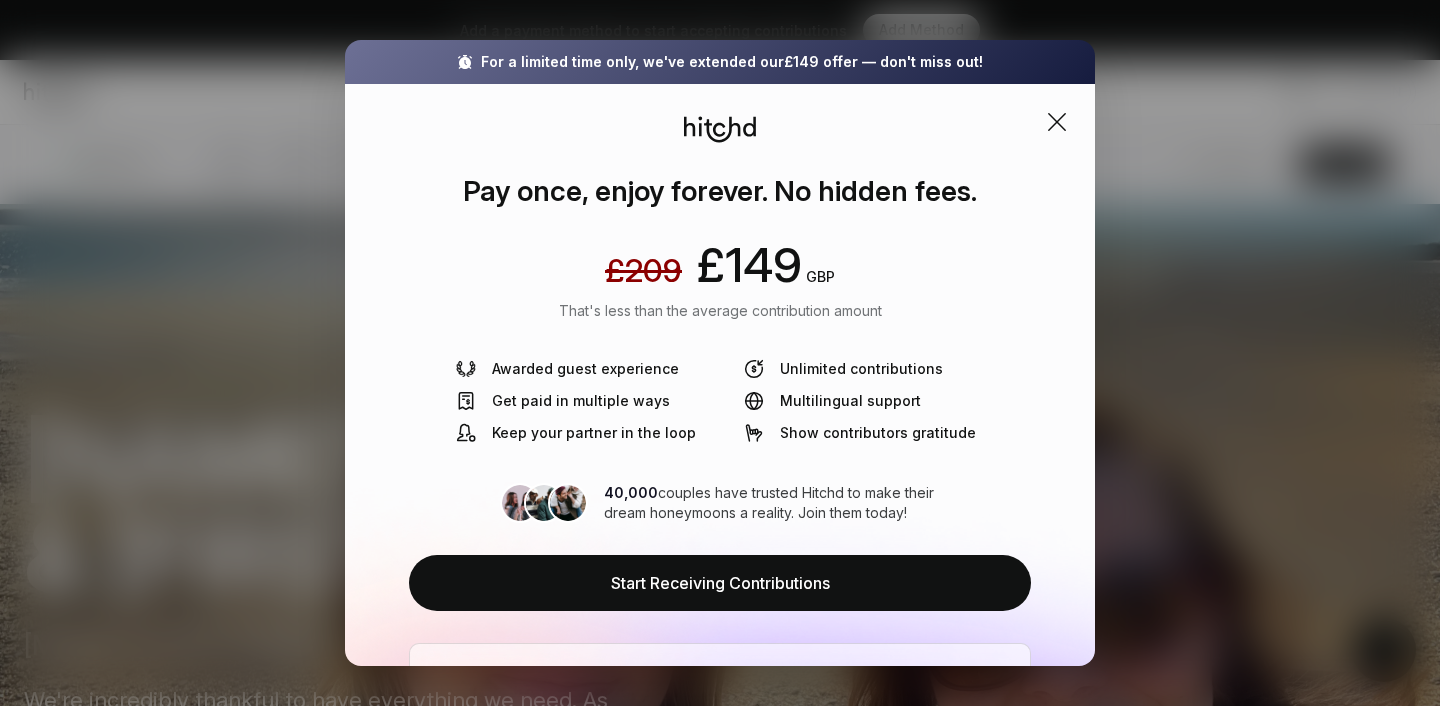 click at bounding box center (720, 353) 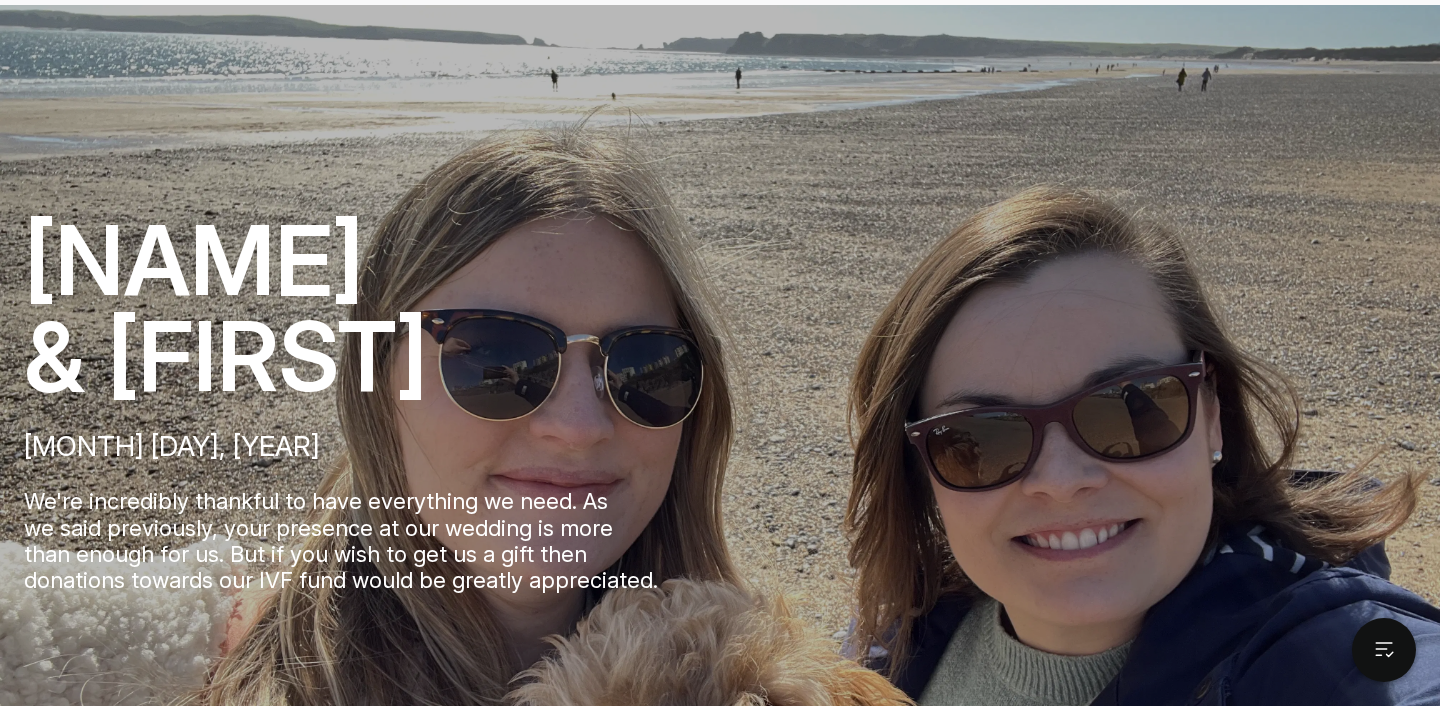 scroll, scrollTop: 0, scrollLeft: 0, axis: both 